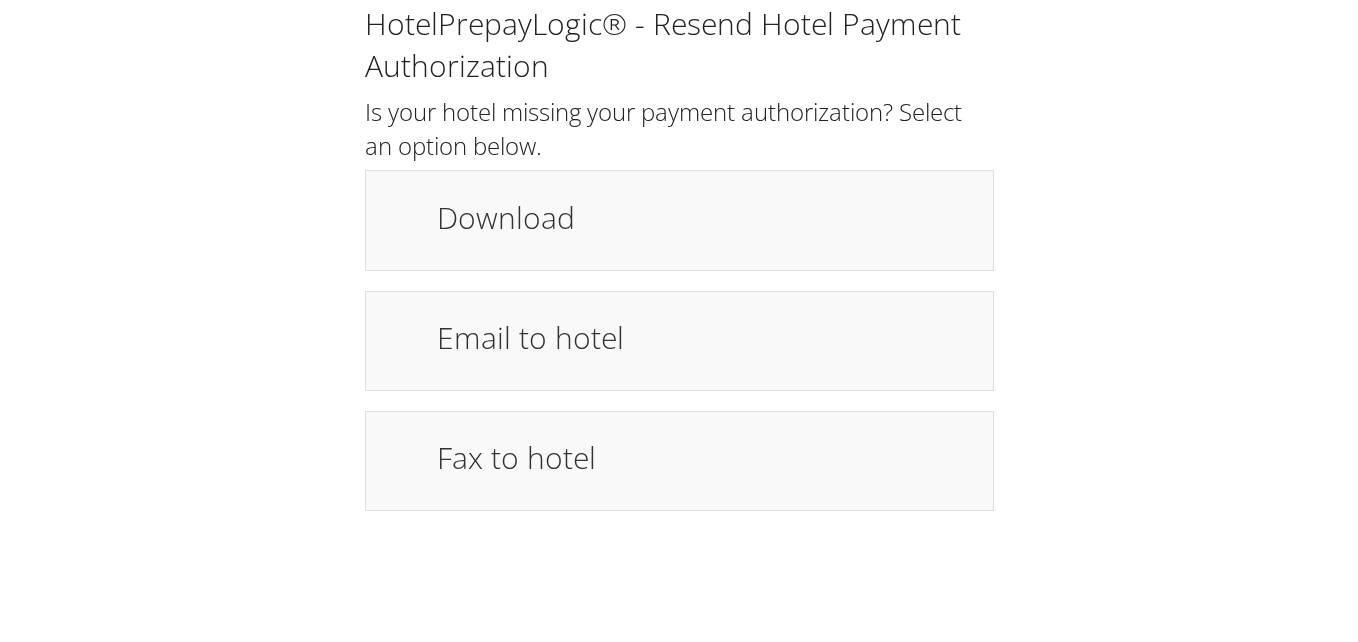 scroll, scrollTop: 0, scrollLeft: 0, axis: both 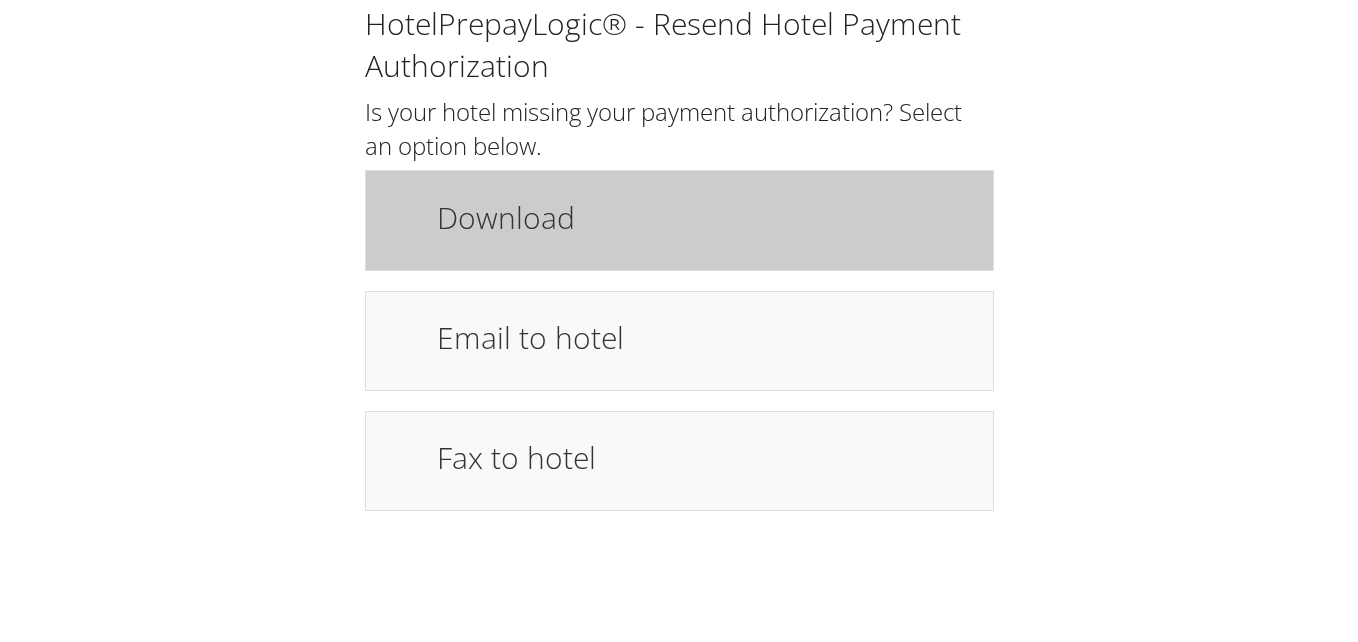 click on "Download" at bounding box center (679, 220) 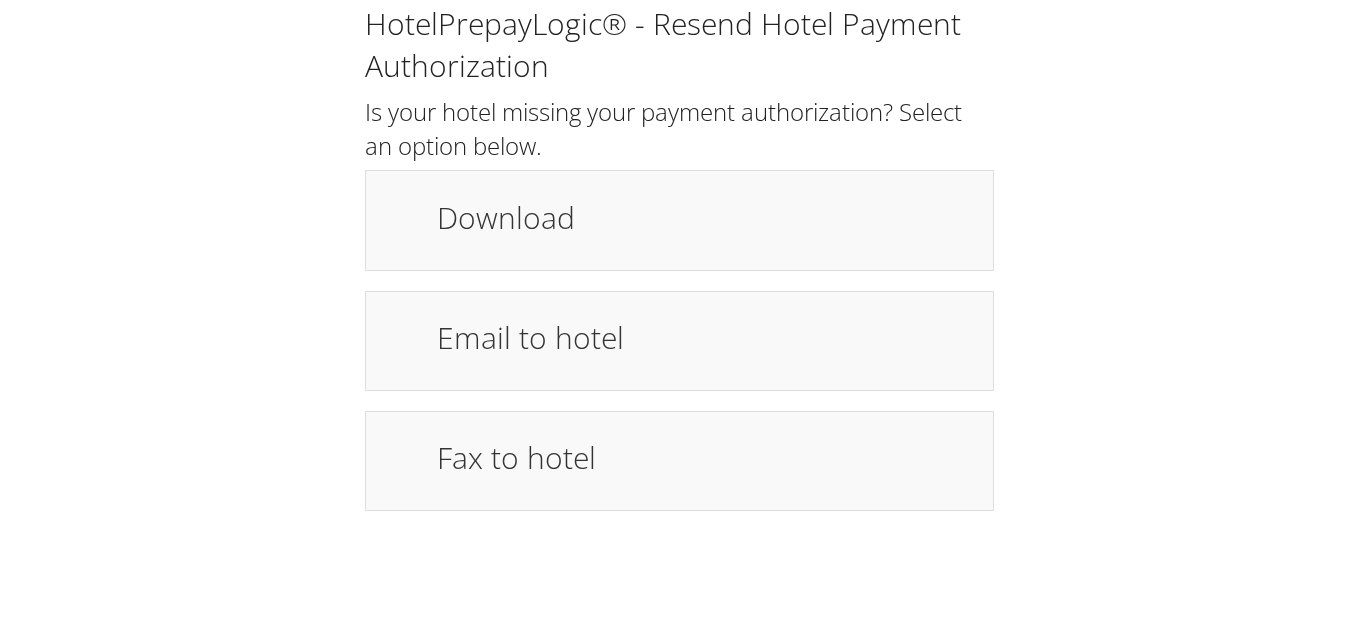 drag, startPoint x: 1172, startPoint y: 200, endPoint x: 1195, endPoint y: 178, distance: 31.827662 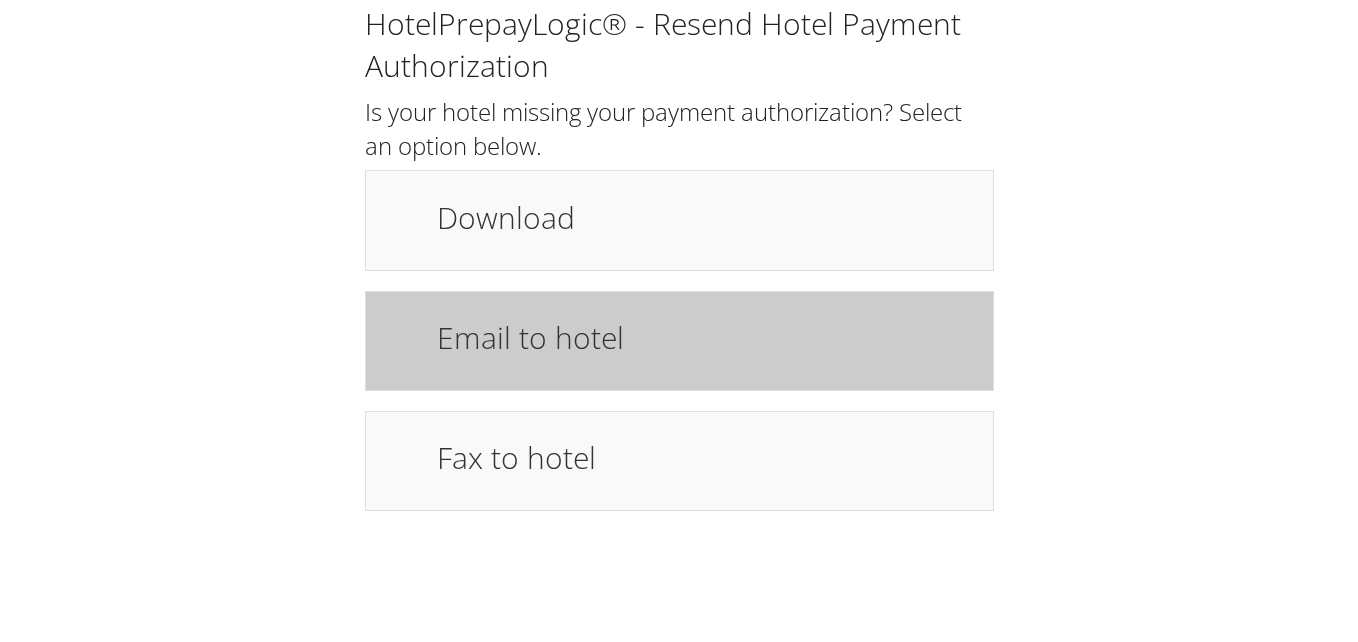 scroll, scrollTop: 0, scrollLeft: 0, axis: both 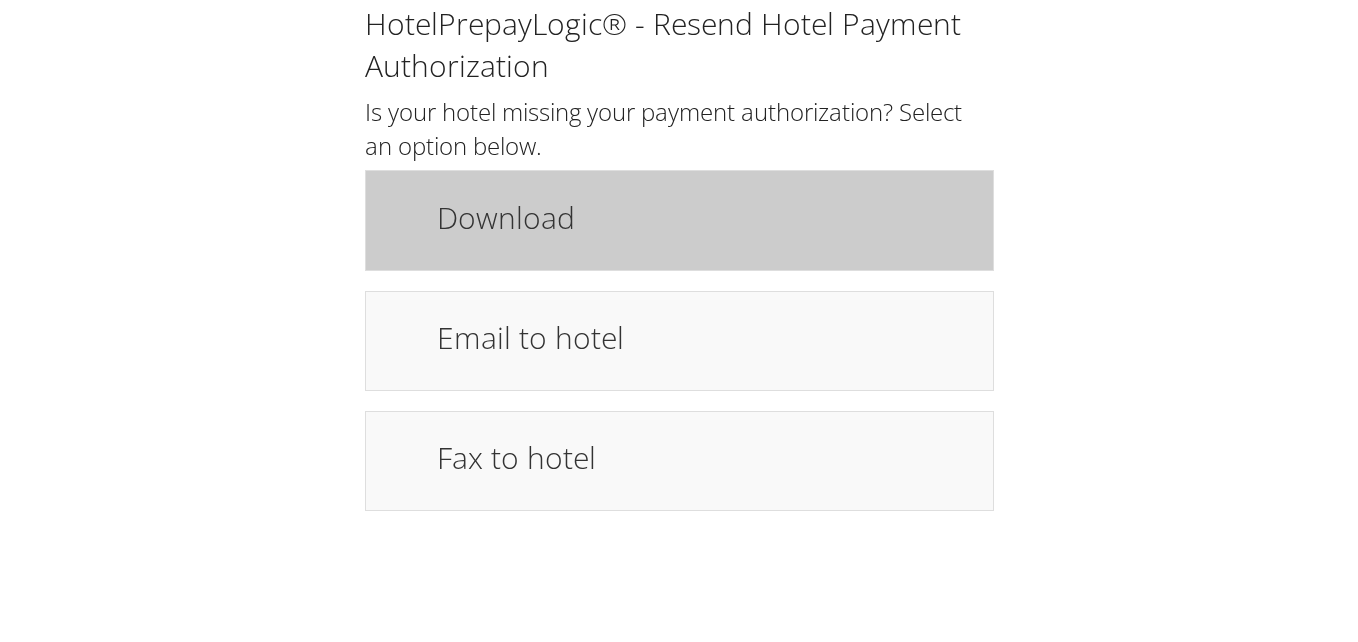 click on "Download" at bounding box center (705, 217) 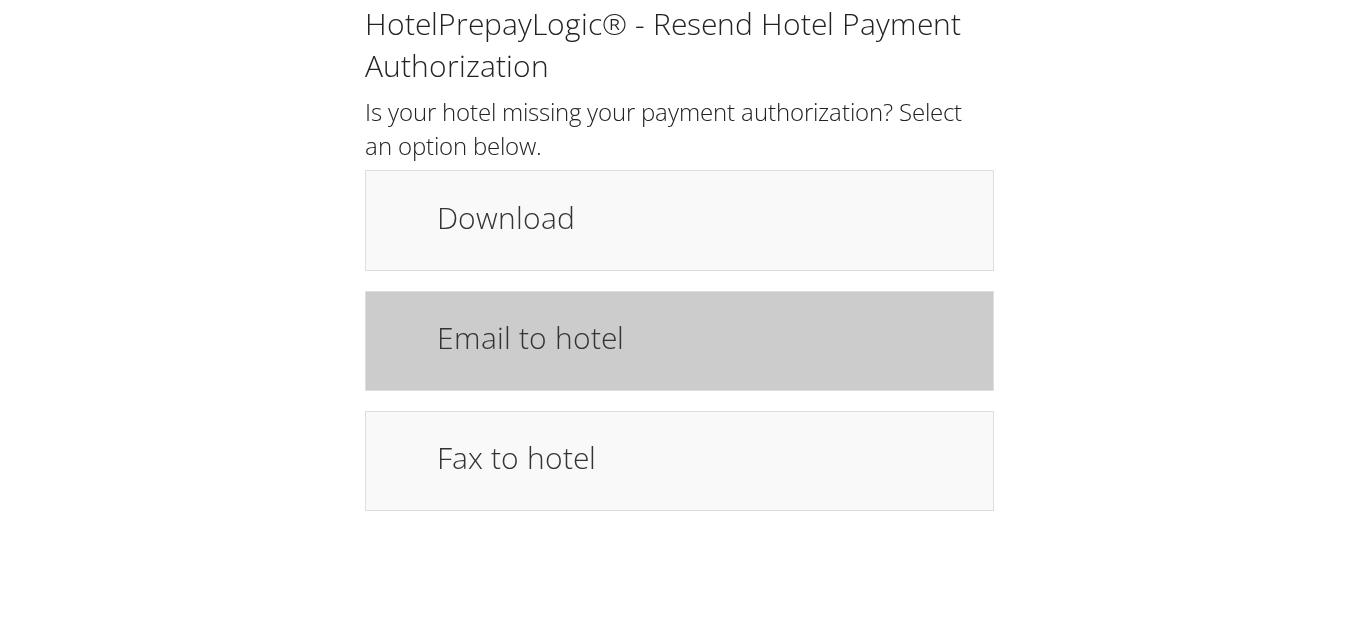 click on "Email to hotel" at bounding box center [705, 337] 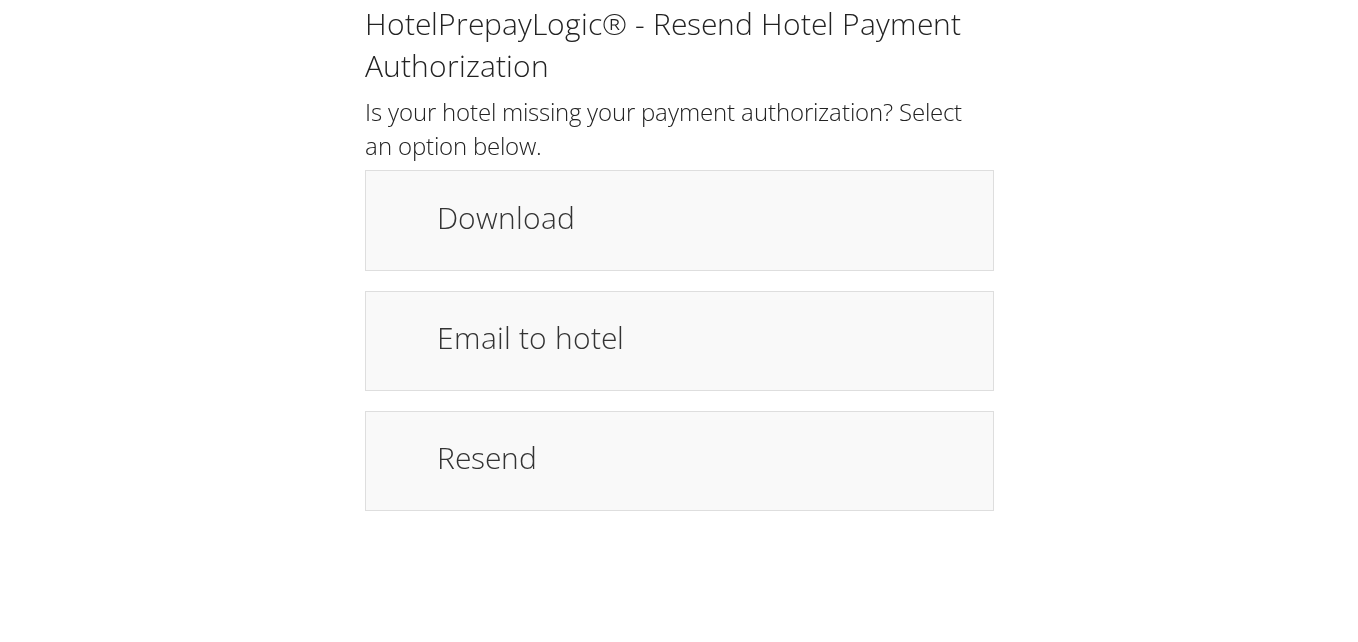 scroll, scrollTop: 0, scrollLeft: 0, axis: both 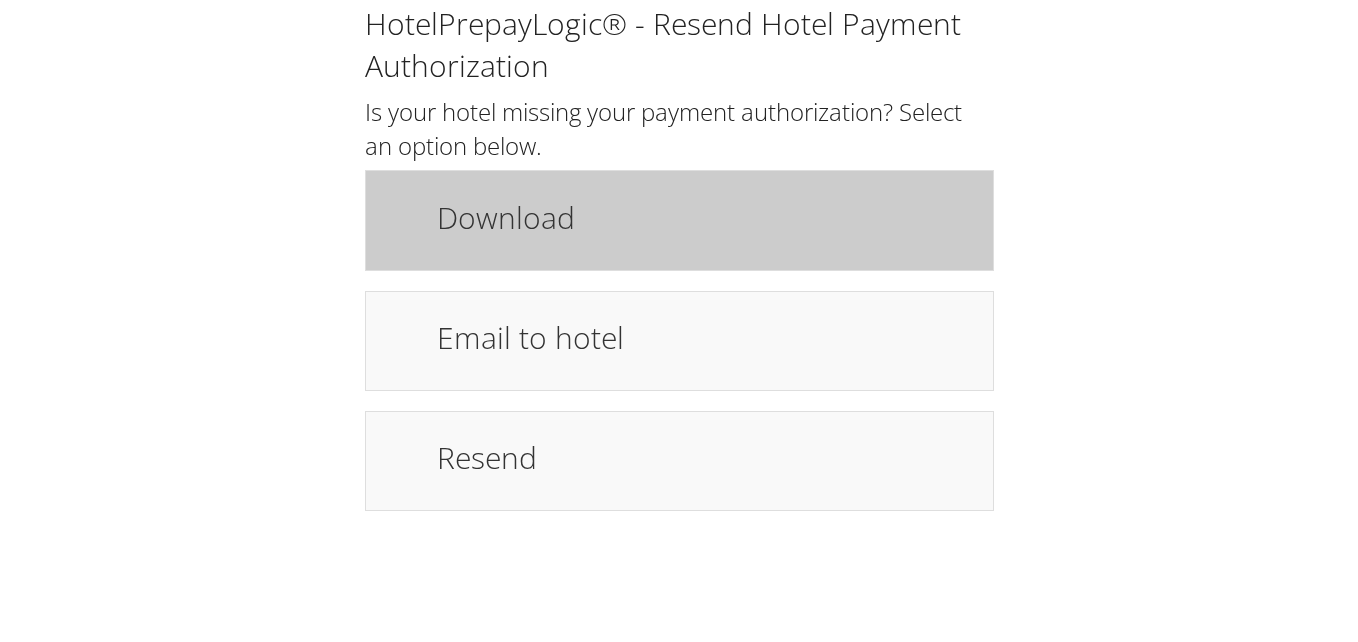 click on "Download" at bounding box center (705, 217) 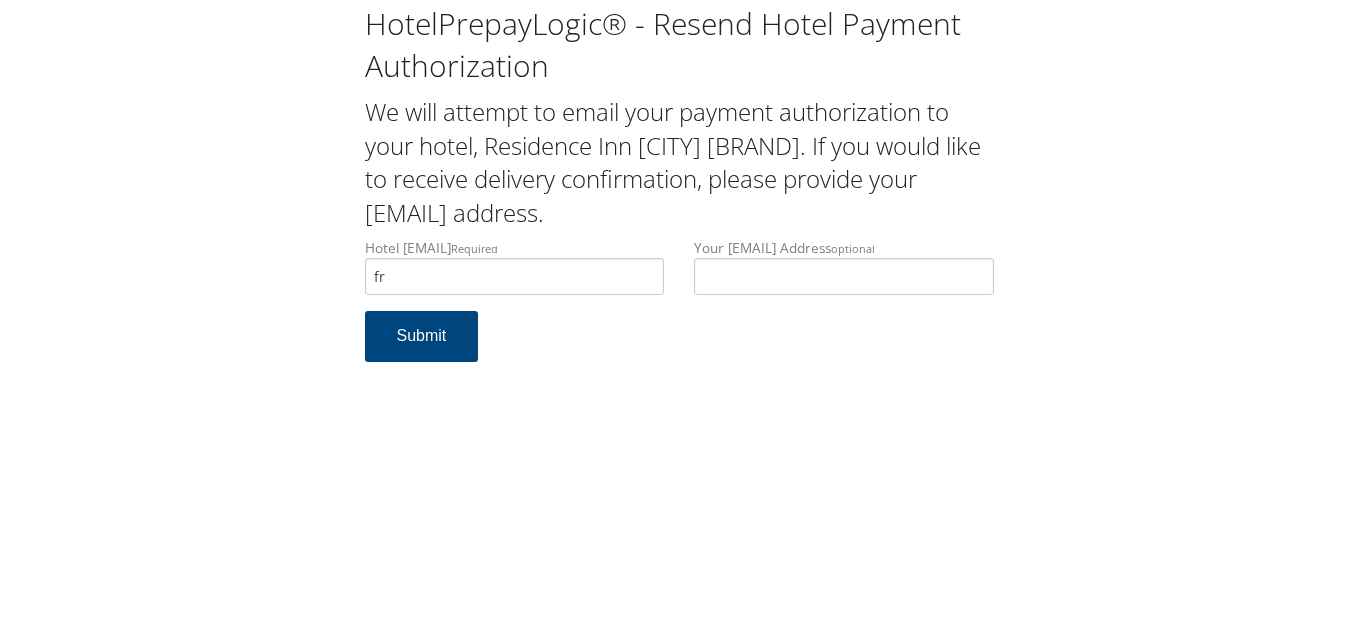 scroll, scrollTop: 0, scrollLeft: 0, axis: both 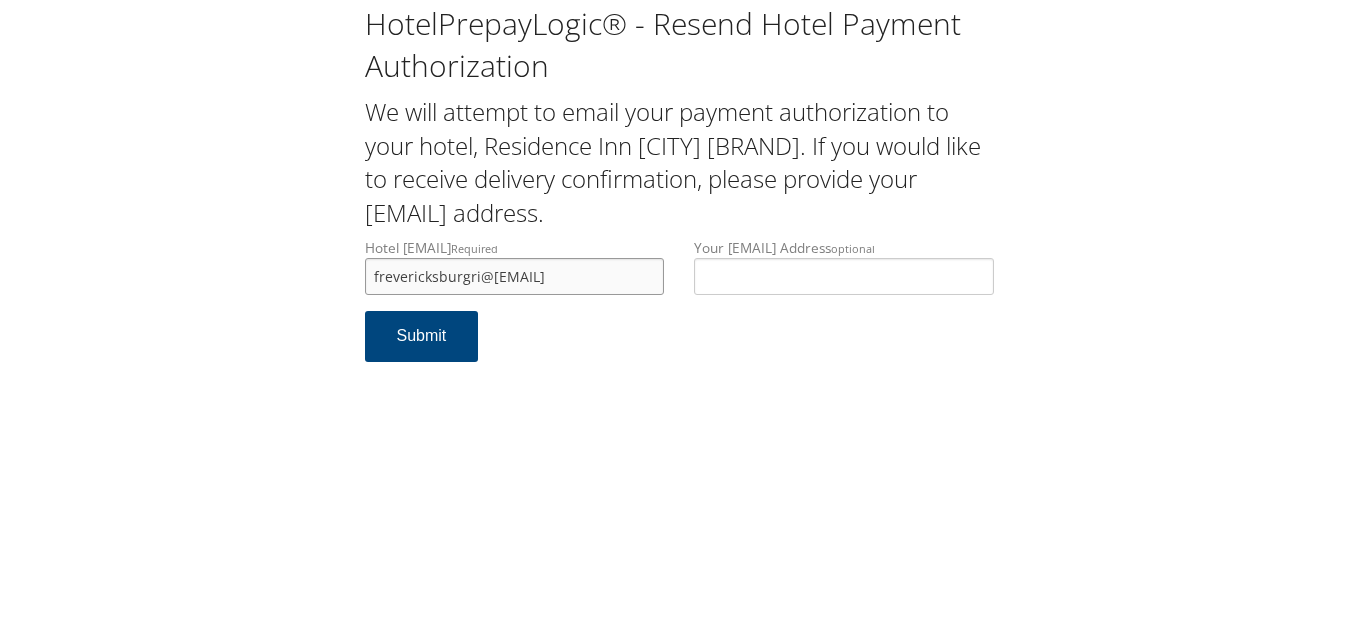 click on "frevericksburgri@[EMAIL]" at bounding box center (515, 276) 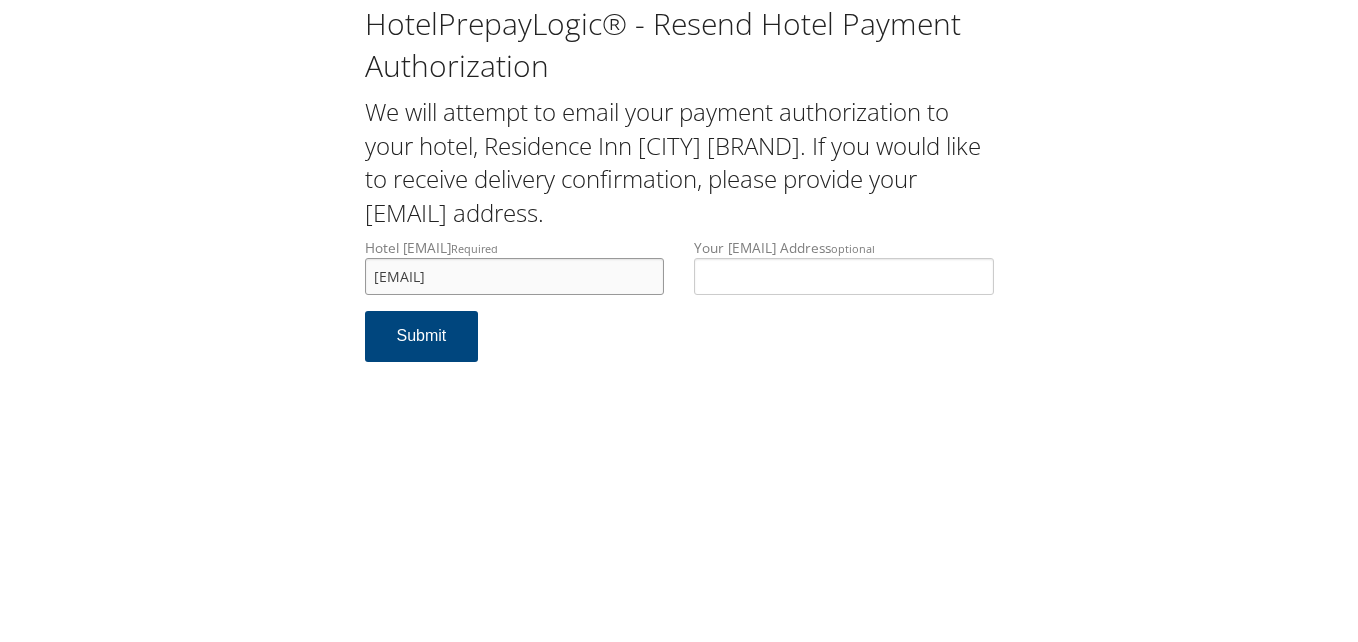 click on "[EMAIL]" at bounding box center [515, 276] 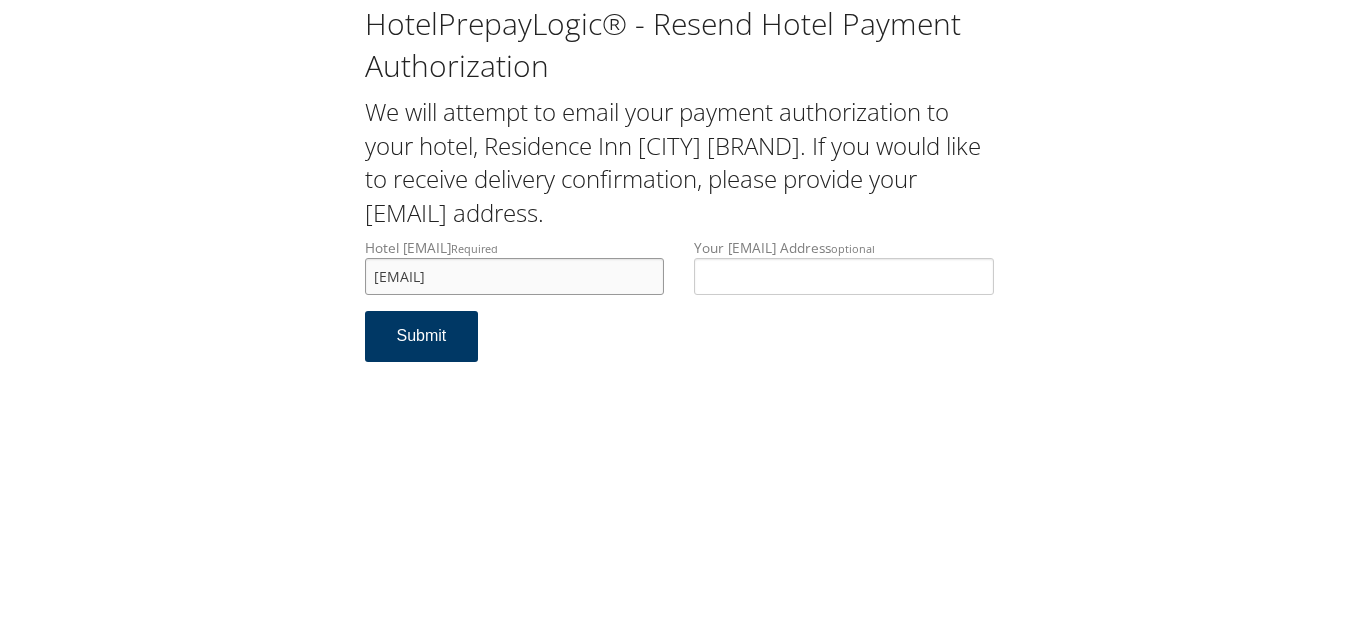 type on "fredericksburgri@thmc.biz" 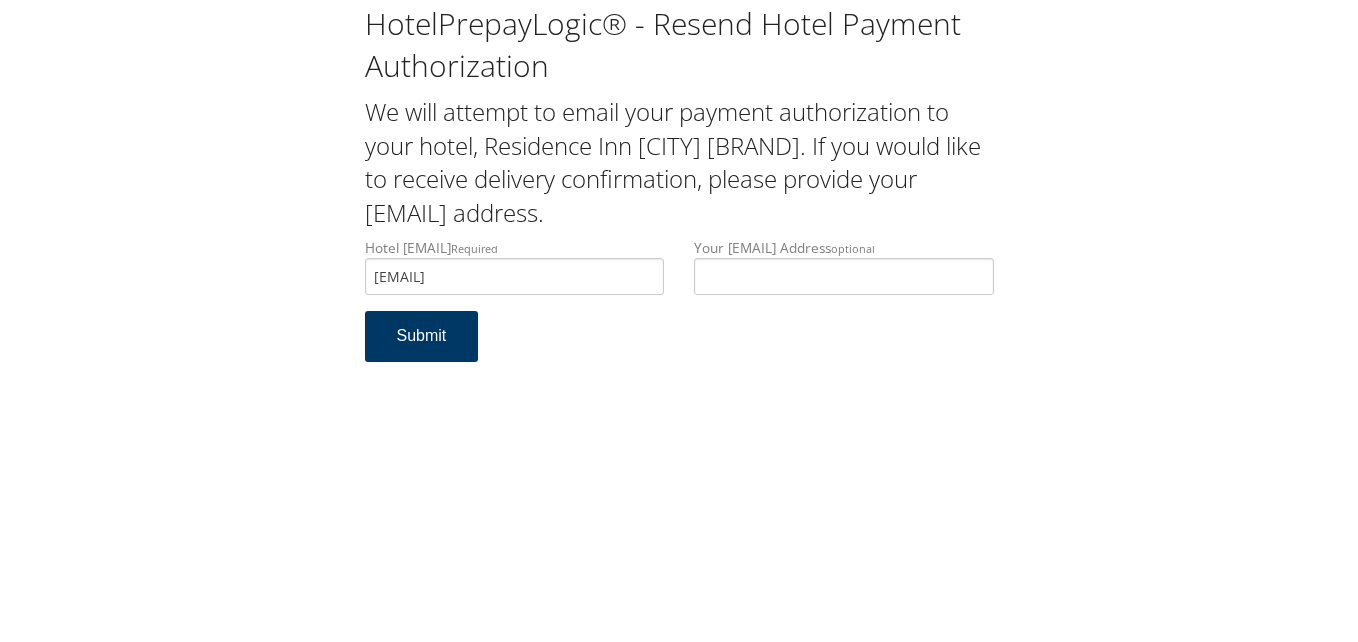 click on "Submit" at bounding box center [422, 336] 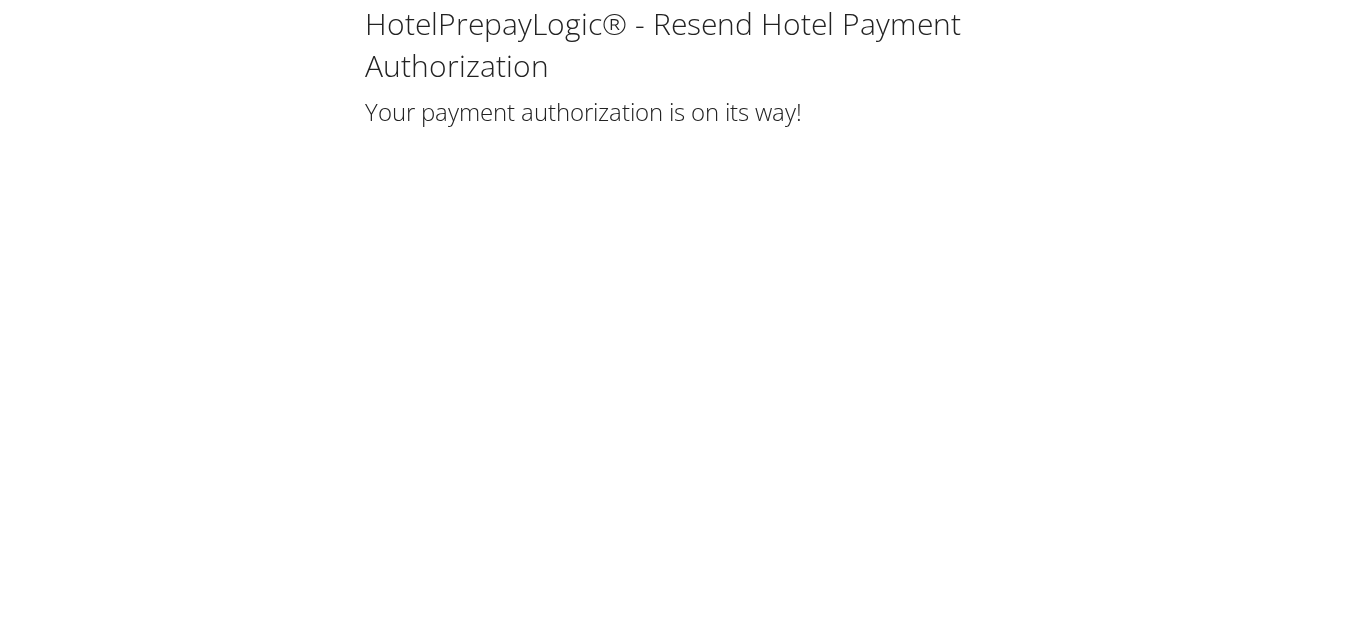 scroll, scrollTop: 0, scrollLeft: 0, axis: both 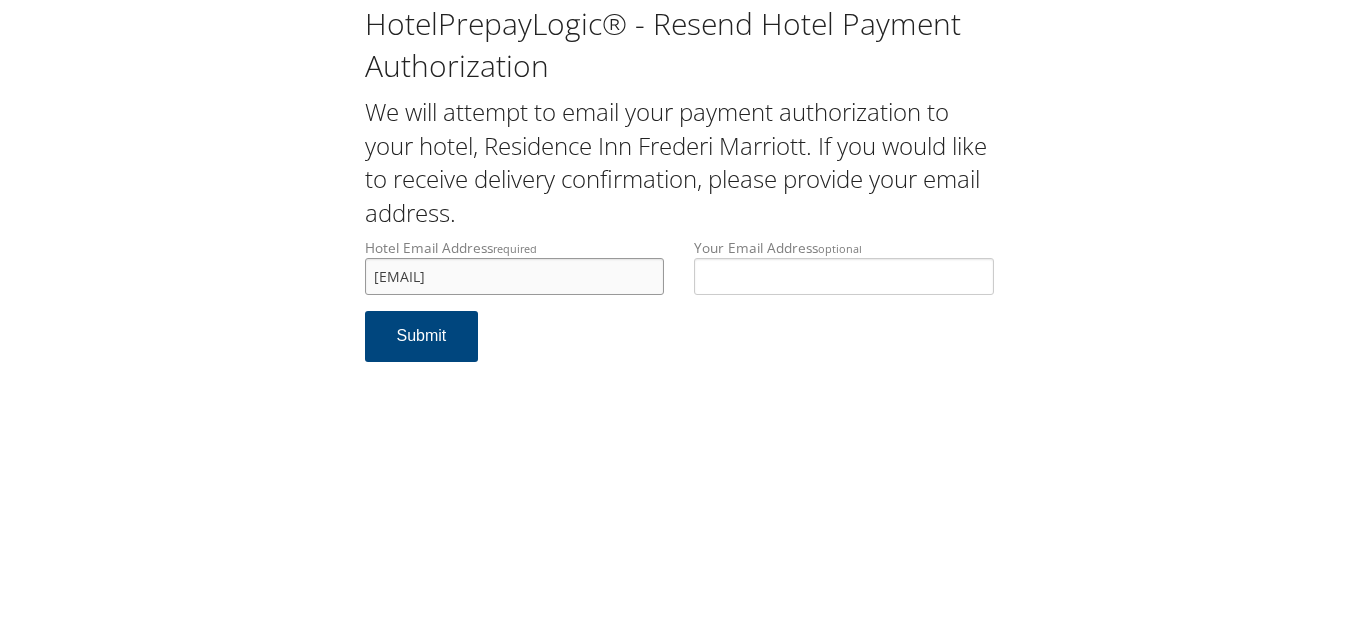 drag, startPoint x: 509, startPoint y: 285, endPoint x: 306, endPoint y: 265, distance: 203.98285 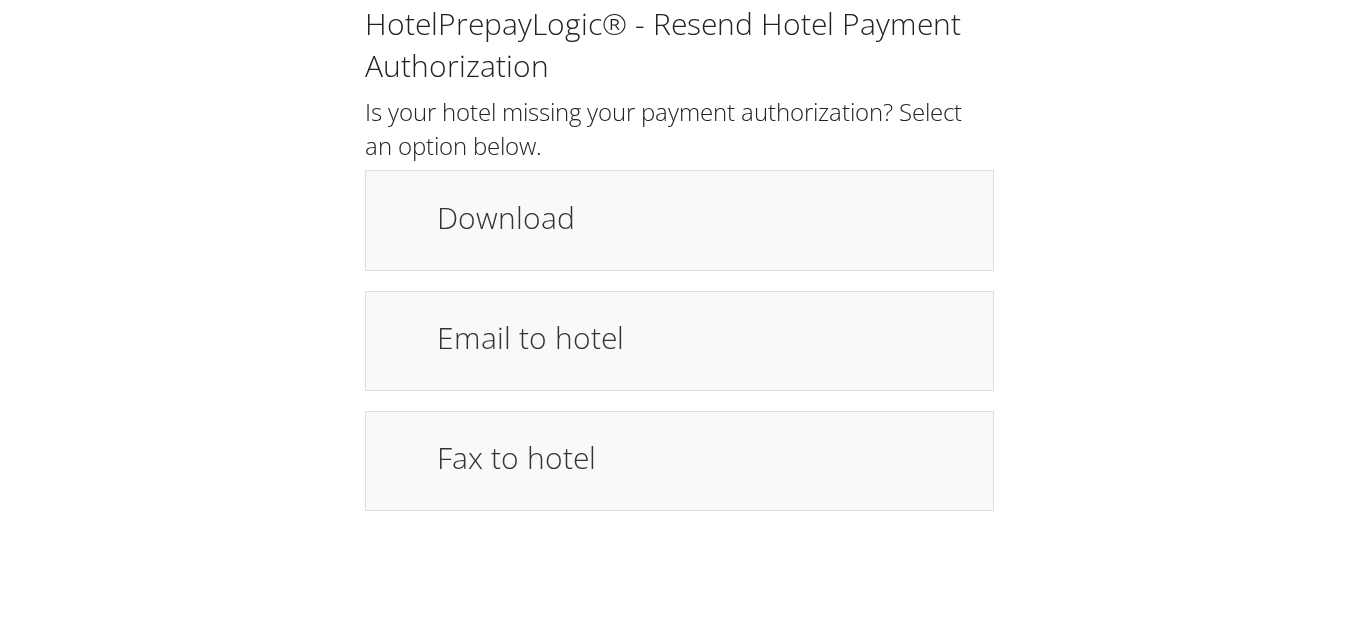 scroll, scrollTop: 0, scrollLeft: 0, axis: both 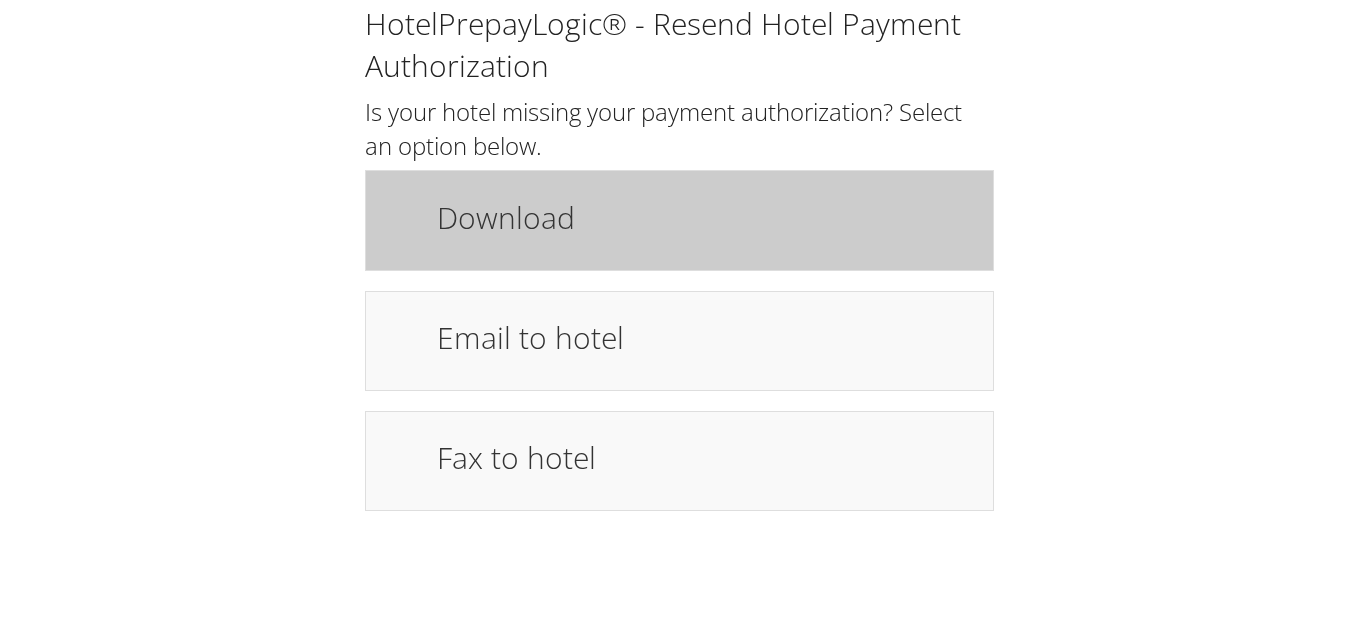 click on "Download" at bounding box center [705, 220] 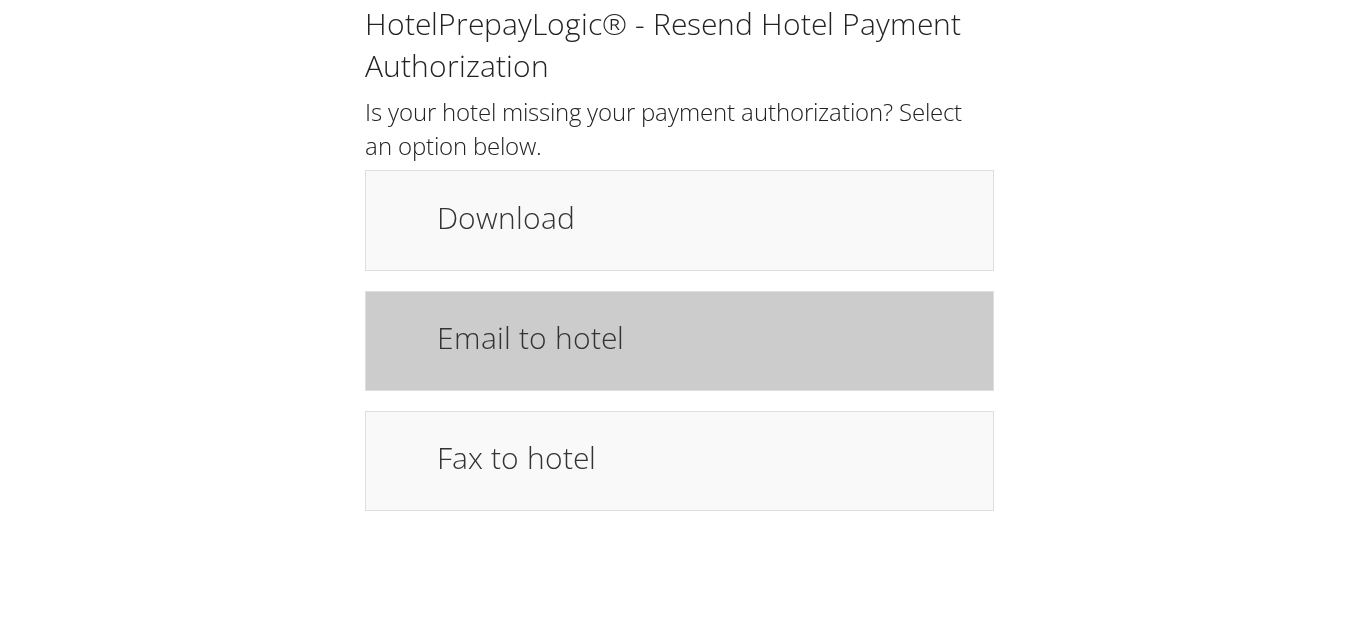 click on "Email to hotel" at bounding box center [705, 337] 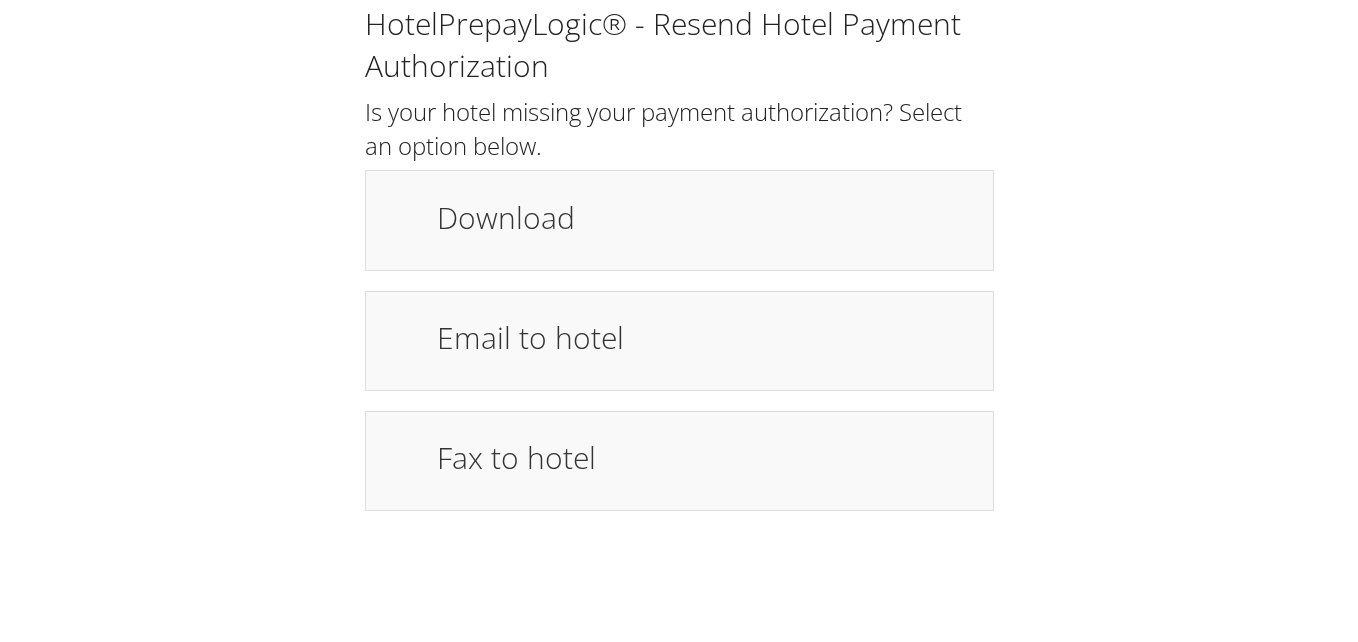 scroll, scrollTop: 0, scrollLeft: 0, axis: both 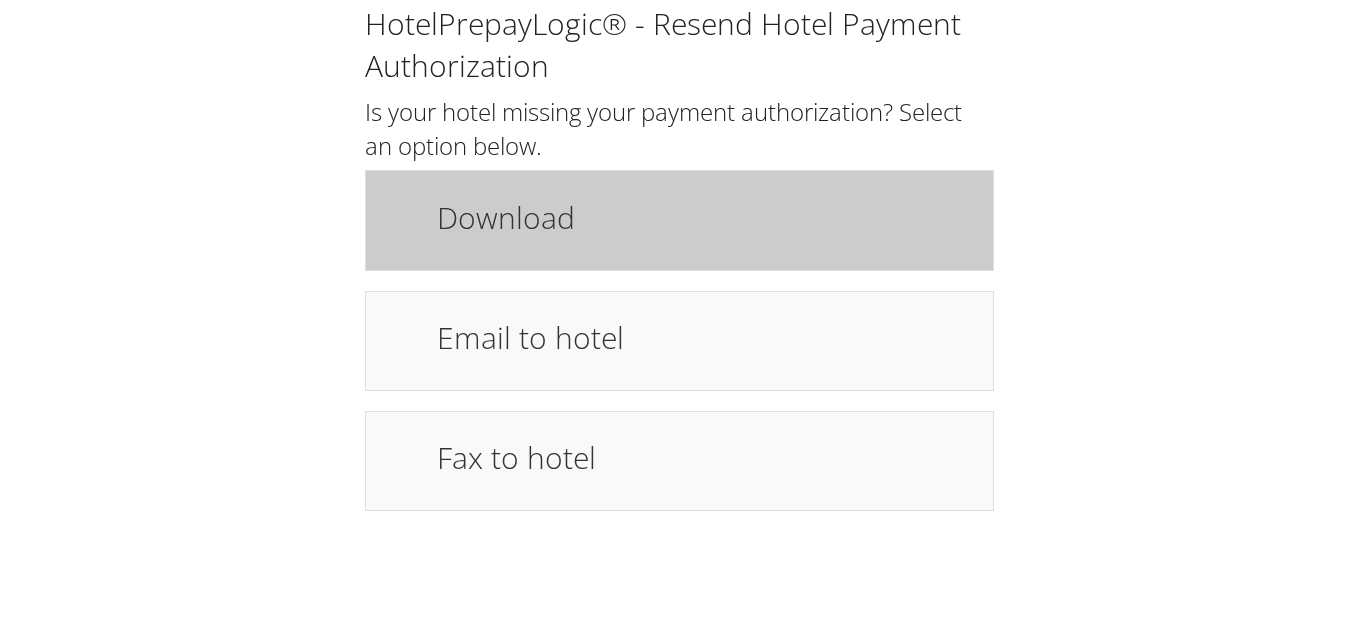click on "Download" at bounding box center [705, 217] 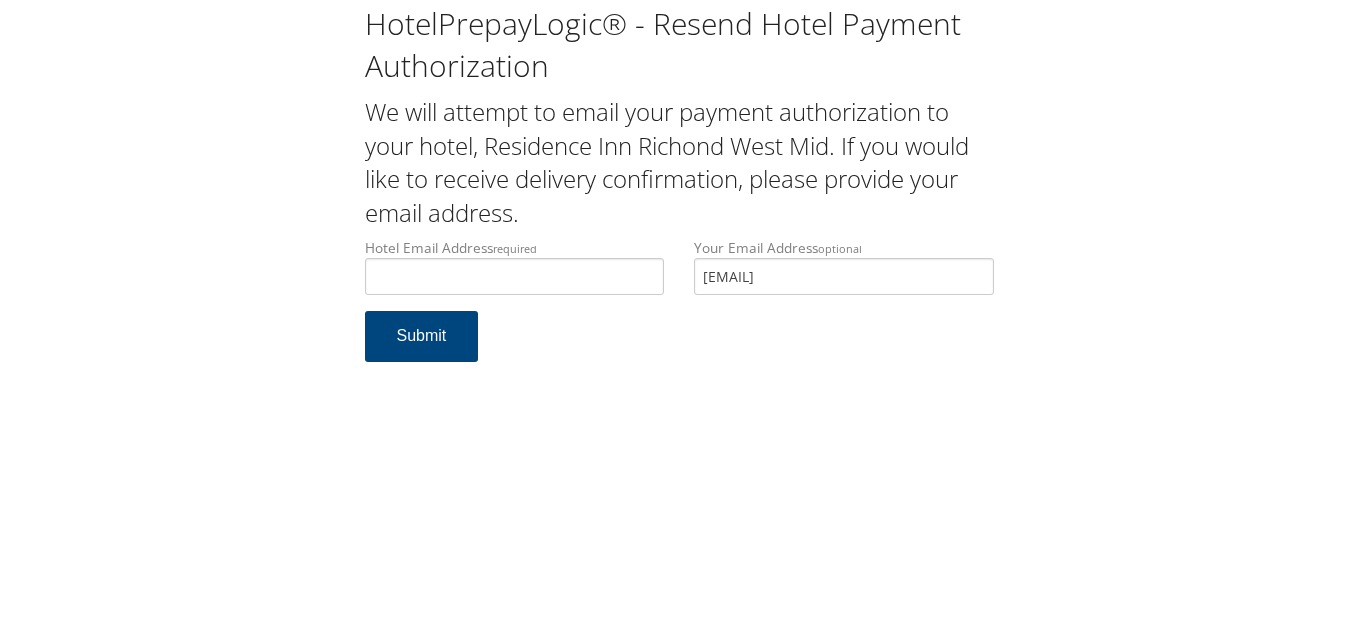 click on "HotelPrepayLogic® - Resend Hotel Payment Authorization
We will attempt to email your payment authorization to your hotel, Residence Inn Richond West Mid.
If you would like to receive delivery confirmation, please provide your email address.
Hotel Email Address  required
Hotel email address is required
Your Email Address  optional
[EMAIL]
Submit" at bounding box center (679, 191) 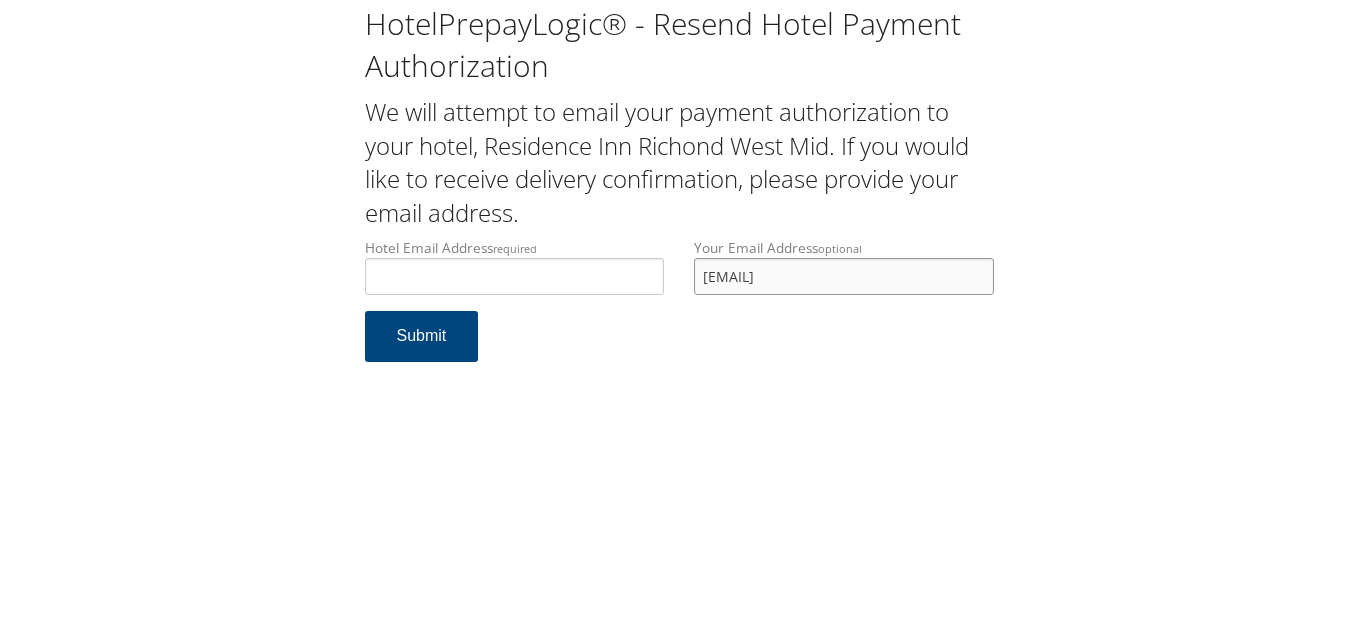 drag, startPoint x: 935, startPoint y: 280, endPoint x: 593, endPoint y: 278, distance: 342.00586 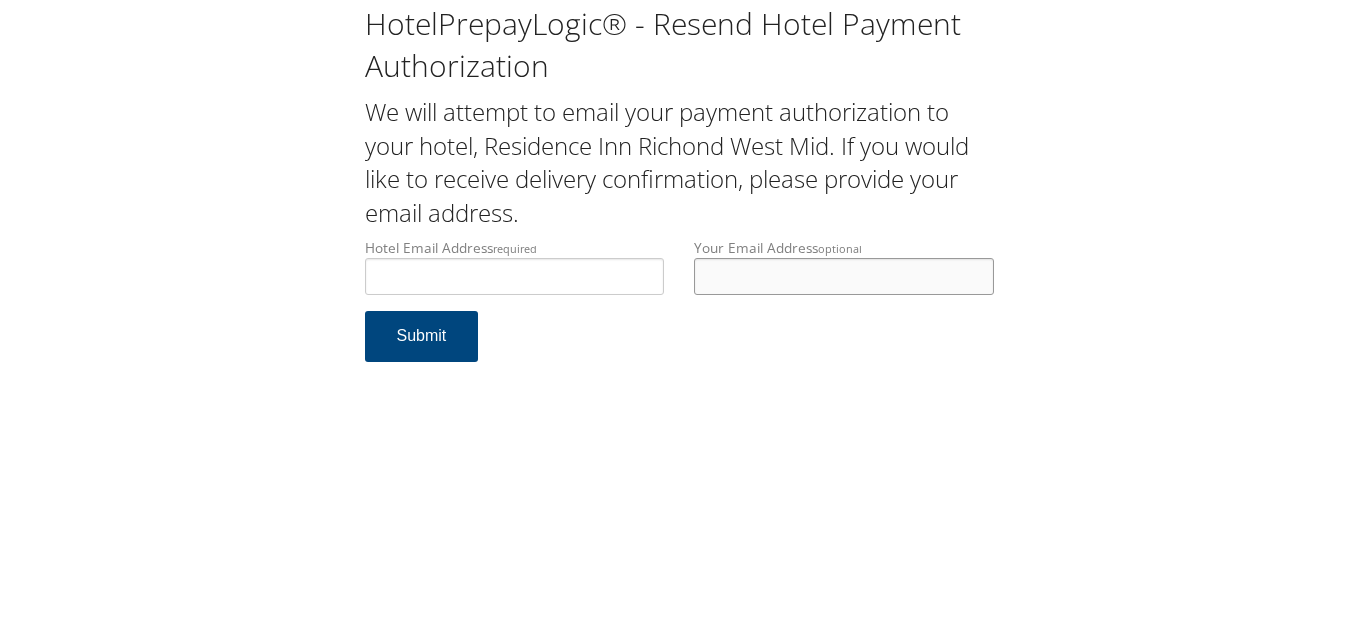 type 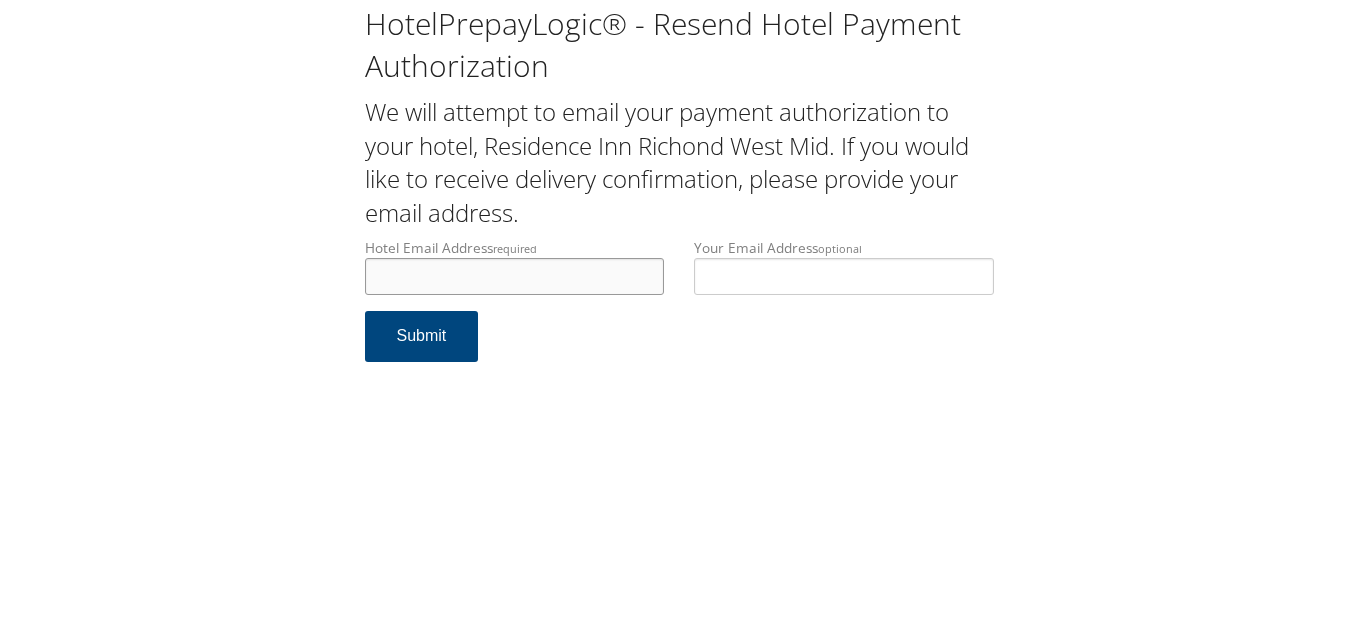 click on "Hotel Email Address  required" at bounding box center [515, 276] 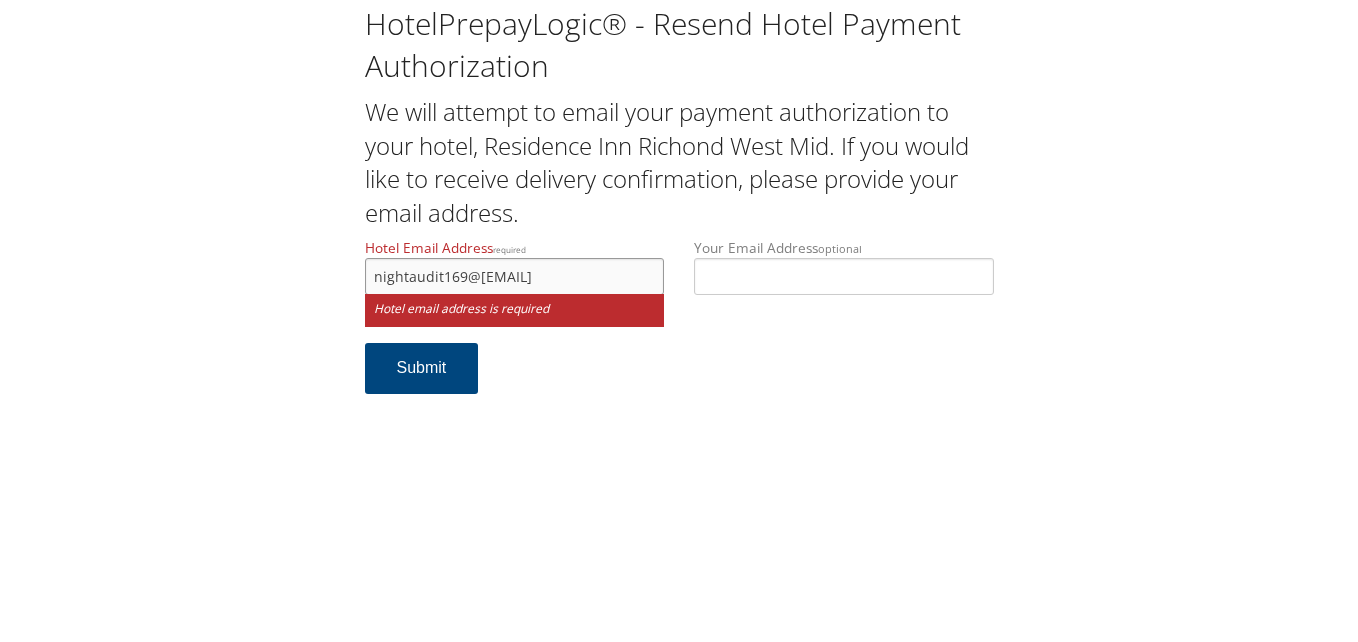 type on "Hotel [EMAIL]
Hotel [EMAIL] is required
Your [EMAIL]
[EMAIL]
Hotel [EMAIL]  required
[EMAIL]
Hotel [EMAIL] is required
Your [EMAIL]  optional
Submit" 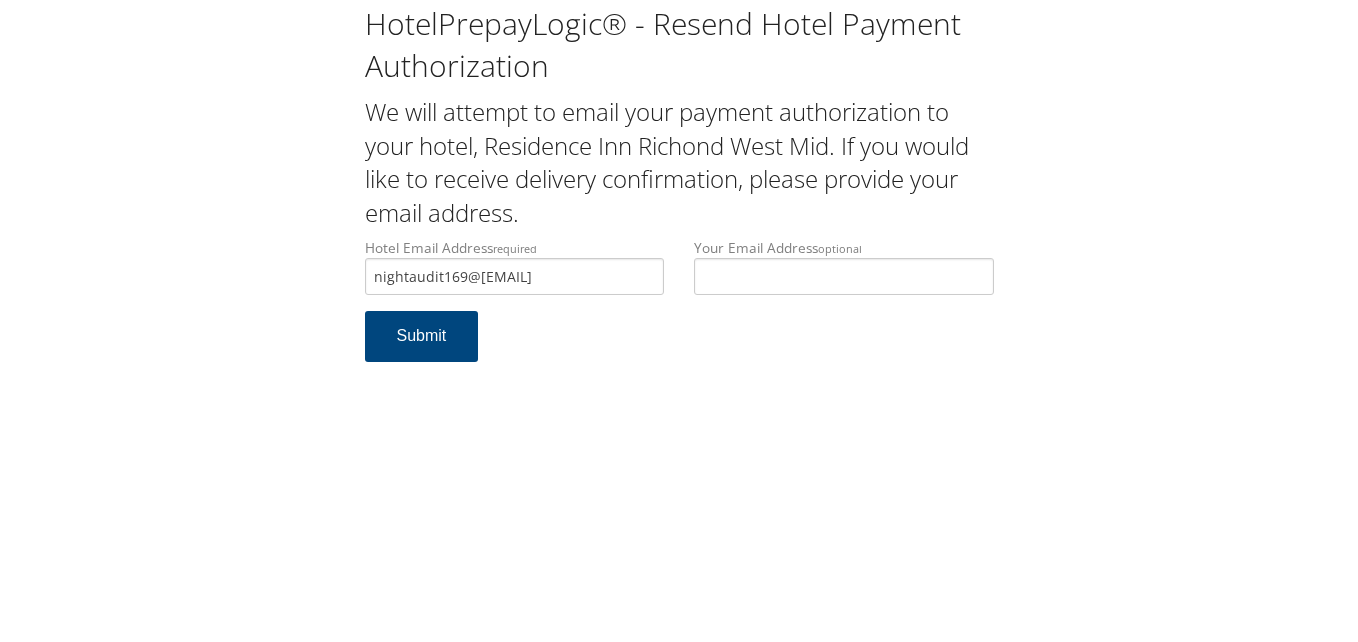 click on "Hotel Email Address  required
nightaudit169@gmail.com
Hotel email address is required
Your Email Address  optional
Submit" at bounding box center [679, 310] 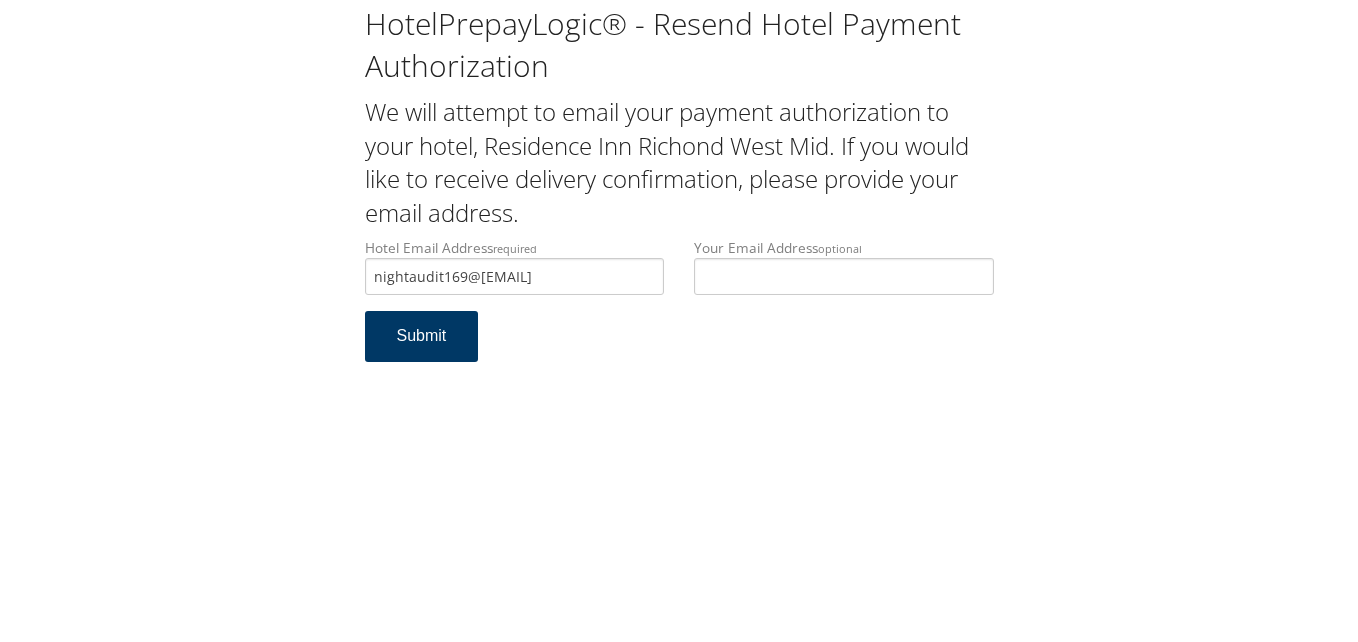 click on "Submit" at bounding box center [422, 336] 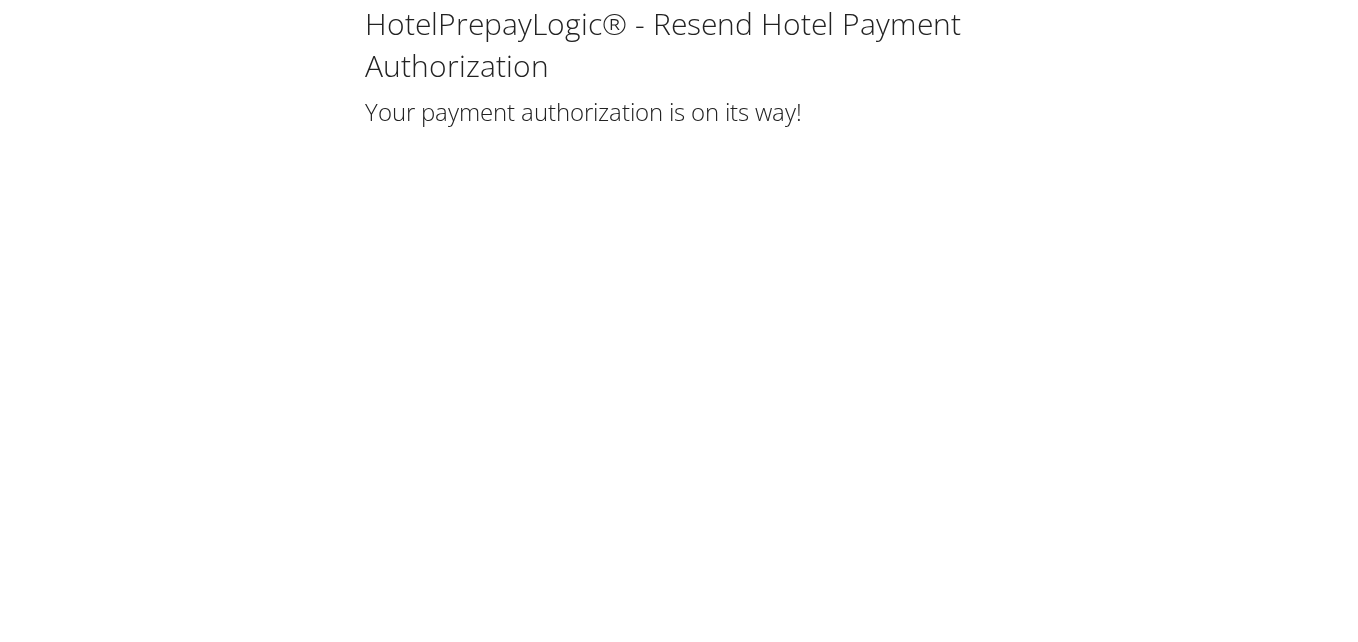 scroll, scrollTop: 0, scrollLeft: 0, axis: both 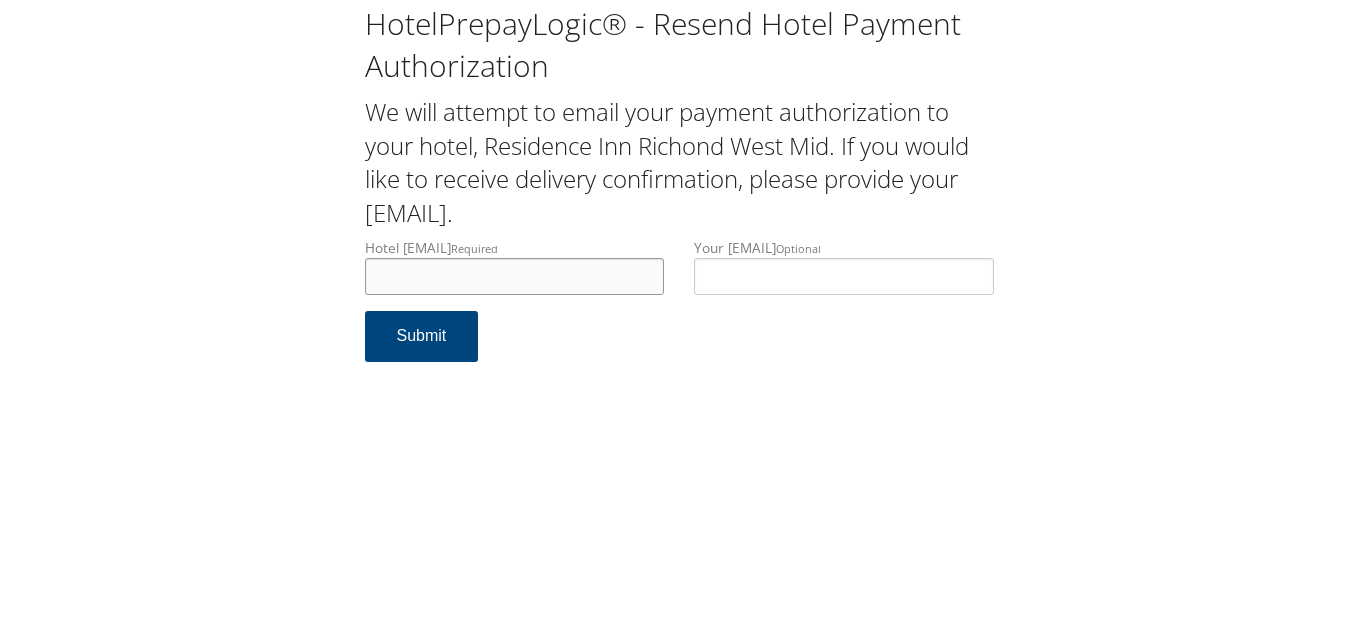 drag, startPoint x: 556, startPoint y: 281, endPoint x: 327, endPoint y: 251, distance: 230.95671 